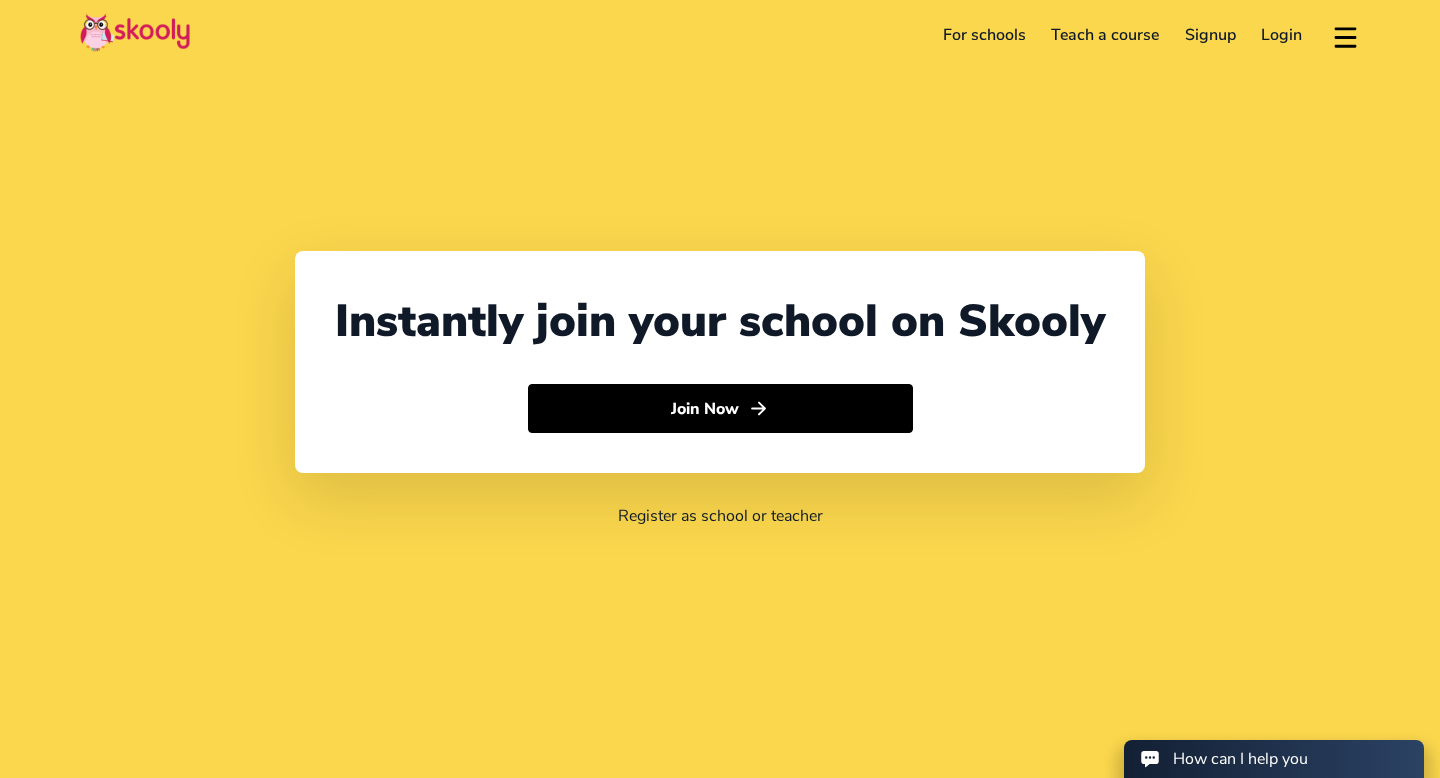 select on "65" 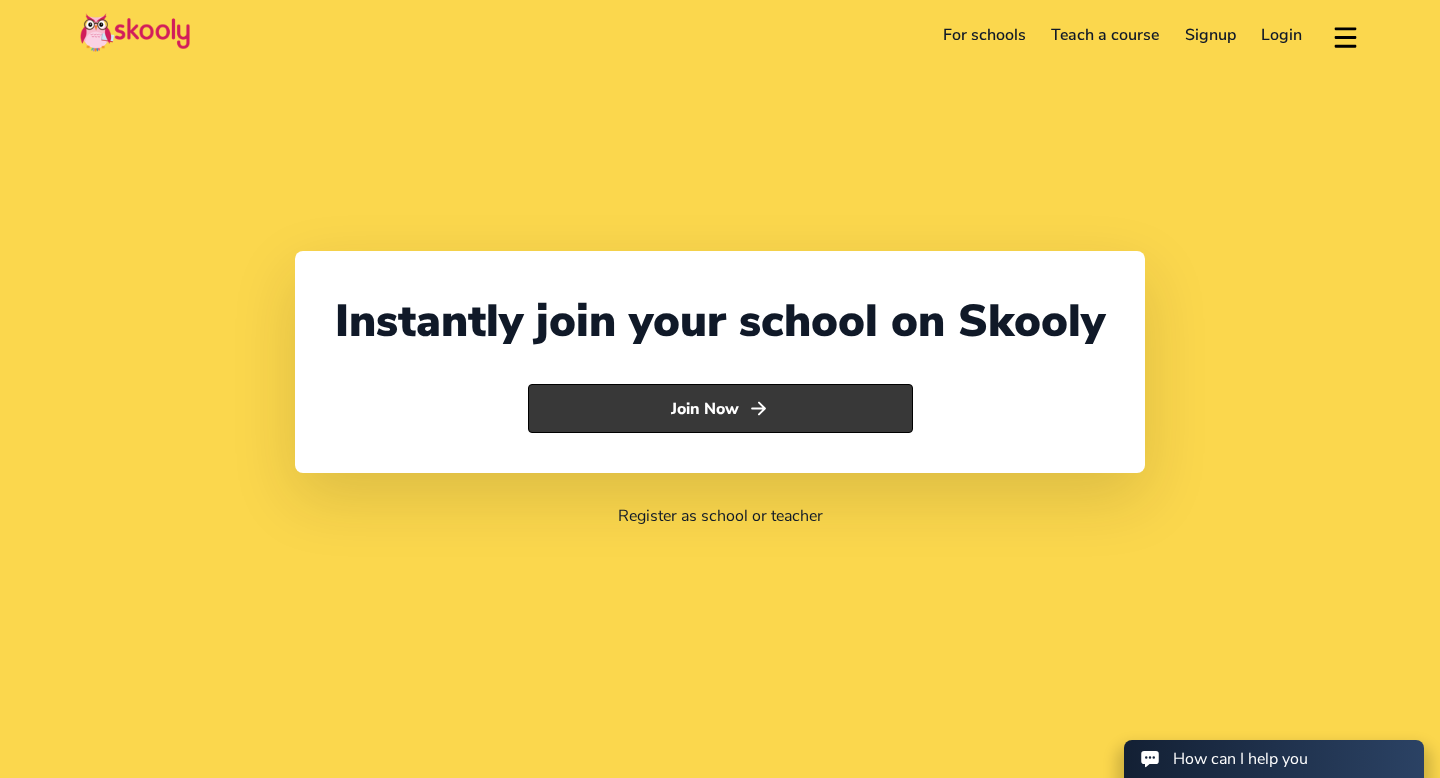 click on "Join Now" 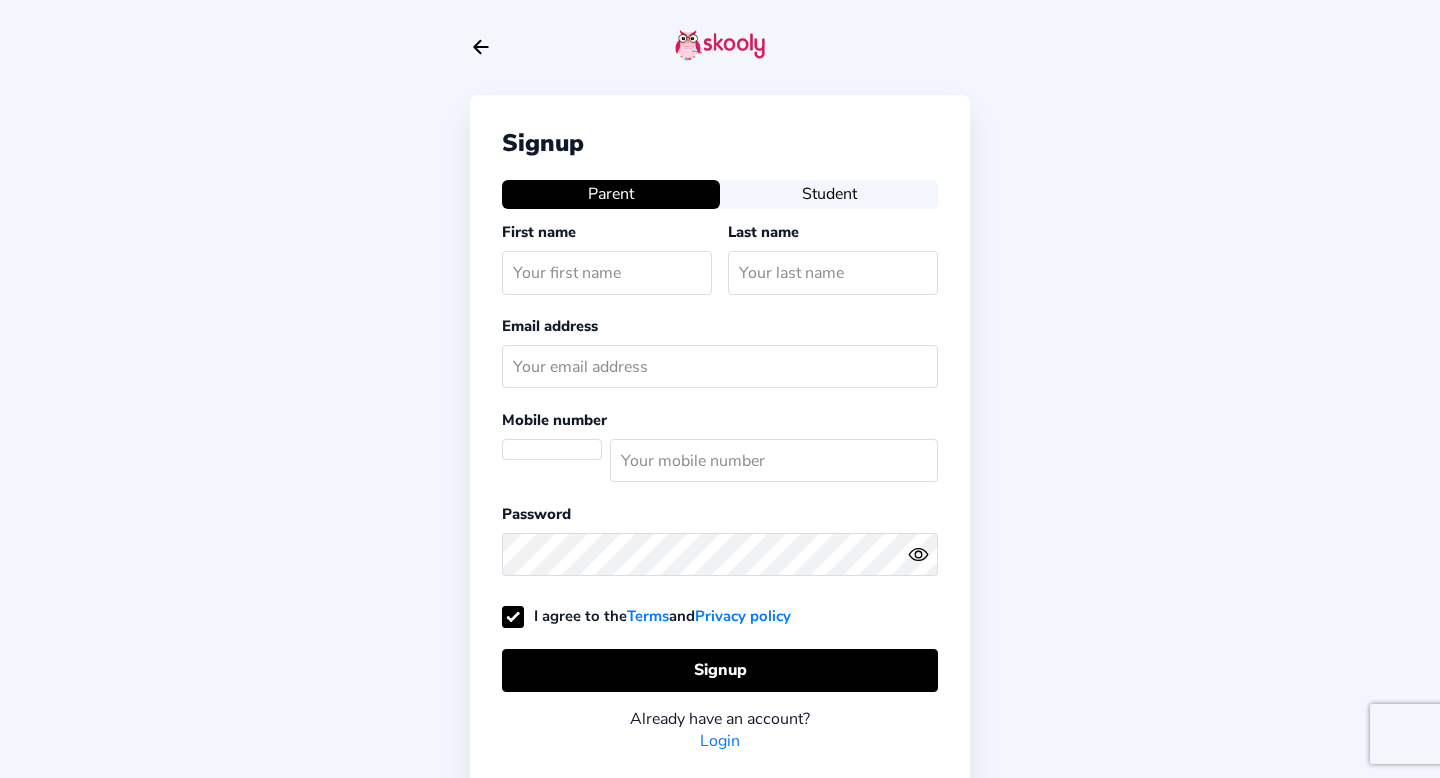 scroll, scrollTop: 0, scrollLeft: 0, axis: both 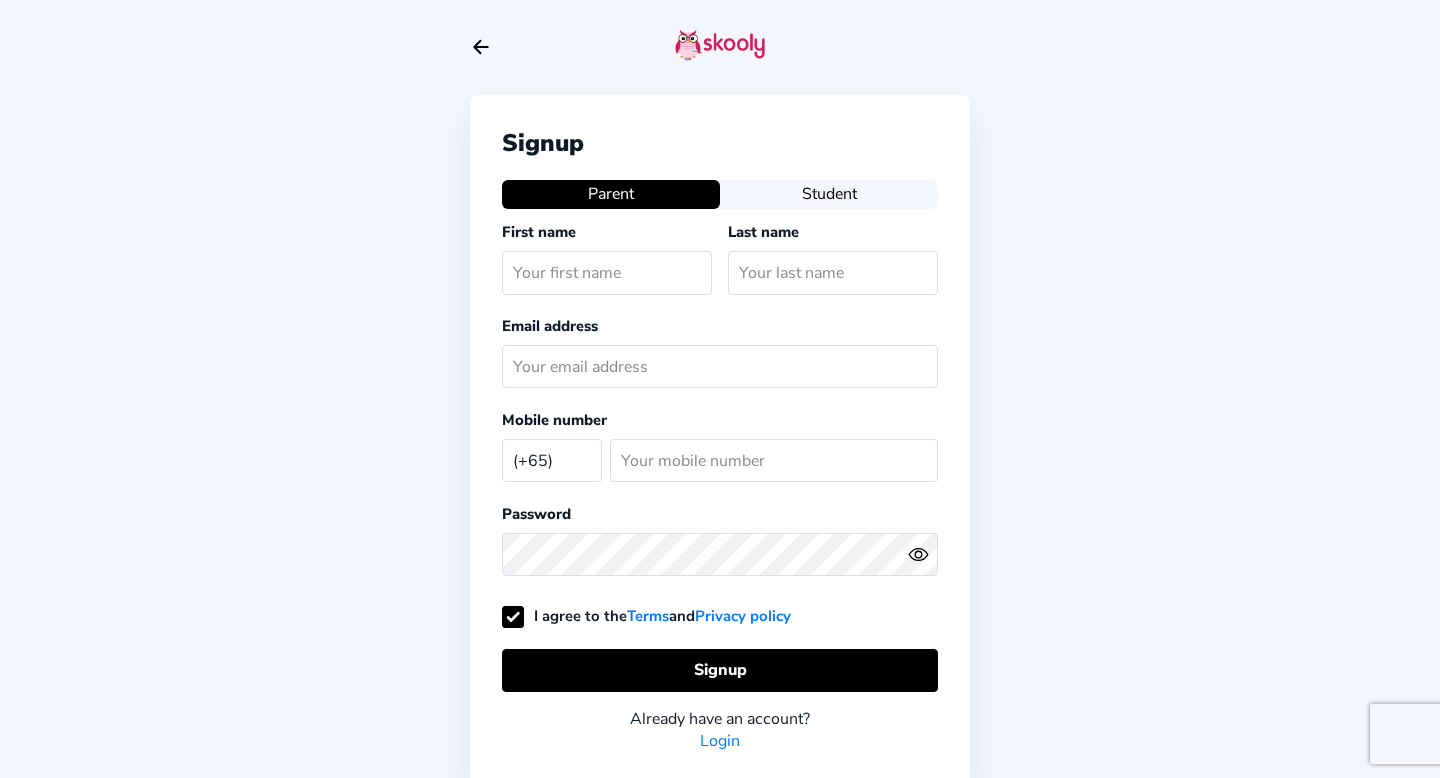 click on "Student" 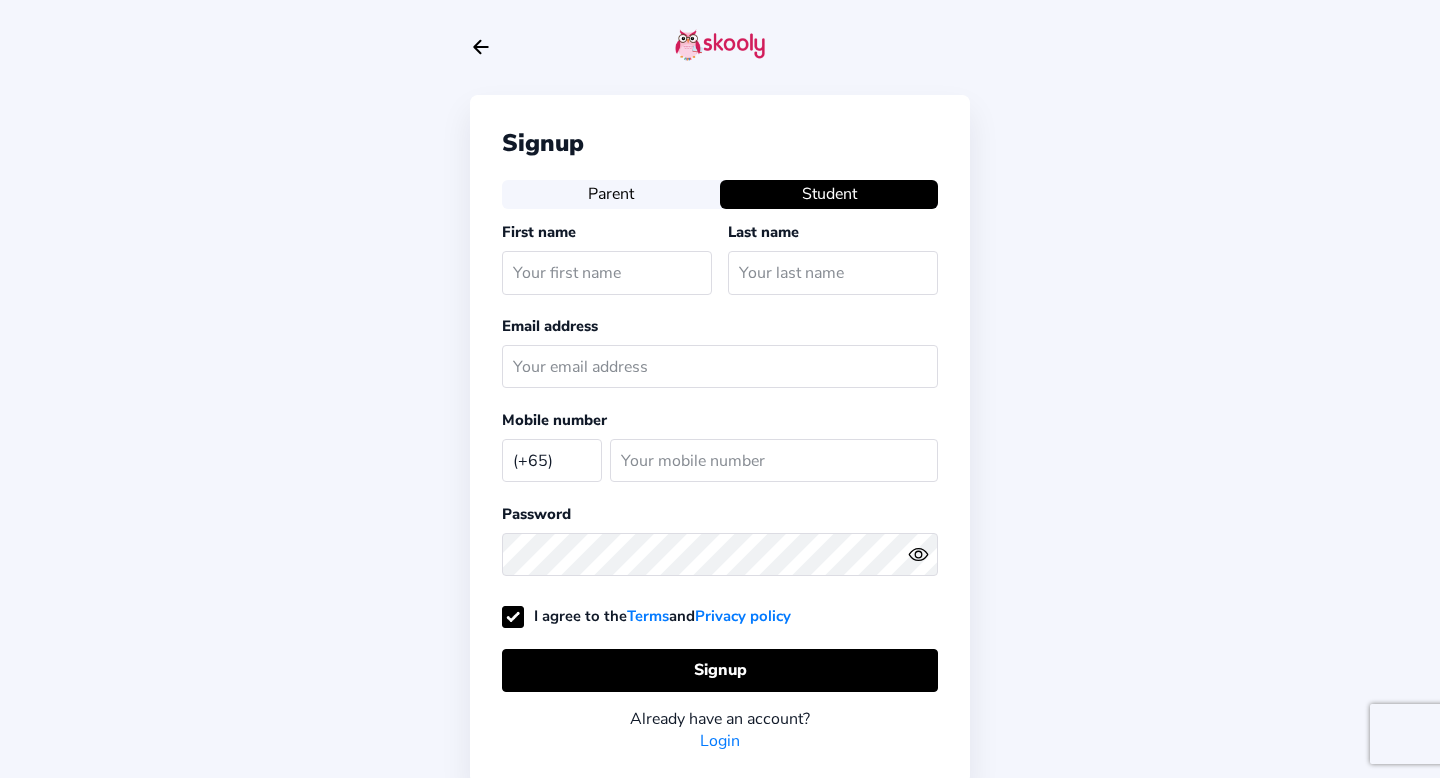 click on "Signup  Parent   Student  First name Last name Email address Mobile number (+65) [GEOGRAPHIC_DATA] (+93) [GEOGRAPHIC_DATA] (+355) [GEOGRAPHIC_DATA] (+213) [GEOGRAPHIC_DATA] (+1684) [GEOGRAPHIC_DATA] (+376) [GEOGRAPHIC_DATA] (+244) [GEOGRAPHIC_DATA] (+1264) [GEOGRAPHIC_DATA] (+672) [GEOGRAPHIC_DATA] (+1268) [GEOGRAPHIC_DATA] (+54) [GEOGRAPHIC_DATA] (+374) [GEOGRAPHIC_DATA] (+297) [GEOGRAPHIC_DATA] (+61) [GEOGRAPHIC_DATA] (+43) [GEOGRAPHIC_DATA] (+994) [GEOGRAPHIC_DATA] (+1242) [GEOGRAPHIC_DATA] (+973) [GEOGRAPHIC_DATA] (+880) [GEOGRAPHIC_DATA] (+1246) [GEOGRAPHIC_DATA] (+375) [GEOGRAPHIC_DATA] (+32) [GEOGRAPHIC_DATA] (+501) [GEOGRAPHIC_DATA] (+229) [GEOGRAPHIC_DATA] (+1441) [GEOGRAPHIC_DATA] (+975) [GEOGRAPHIC_DATA], Plurinational State of (+591) [GEOGRAPHIC_DATA] (+387) [GEOGRAPHIC_DATA] (+267) [GEOGRAPHIC_DATA] (+55) [GEOGRAPHIC_DATA] (+246) [GEOGRAPHIC_DATA] (+673) [GEOGRAPHIC_DATA] (+359) [GEOGRAPHIC_DATA] (+226) [GEOGRAPHIC_DATA] (+257) [GEOGRAPHIC_DATA] (+855) [GEOGRAPHIC_DATA] (+237) [GEOGRAPHIC_DATA] (+1) [GEOGRAPHIC_DATA] (+238) [GEOGRAPHIC_DATA] (+1345) [GEOGRAPHIC_DATA] (+236) [GEOGRAPHIC_DATA] (+235) [GEOGRAPHIC_DATA] (+56) [GEOGRAPHIC_DATA] (+86) [GEOGRAPHIC_DATA] (+57) [GEOGRAPHIC_DATA] (+269) [GEOGRAPHIC_DATA] (+242) [GEOGRAPHIC_DATA], [GEOGRAPHIC_DATA] (+243) [GEOGRAPHIC_DATA] (+682) [GEOGRAPHIC_DATA] (+506) [GEOGRAPHIC_DATA] (+225) [GEOGRAPHIC_DATA] (+385) [GEOGRAPHIC_DATA] (+53)" 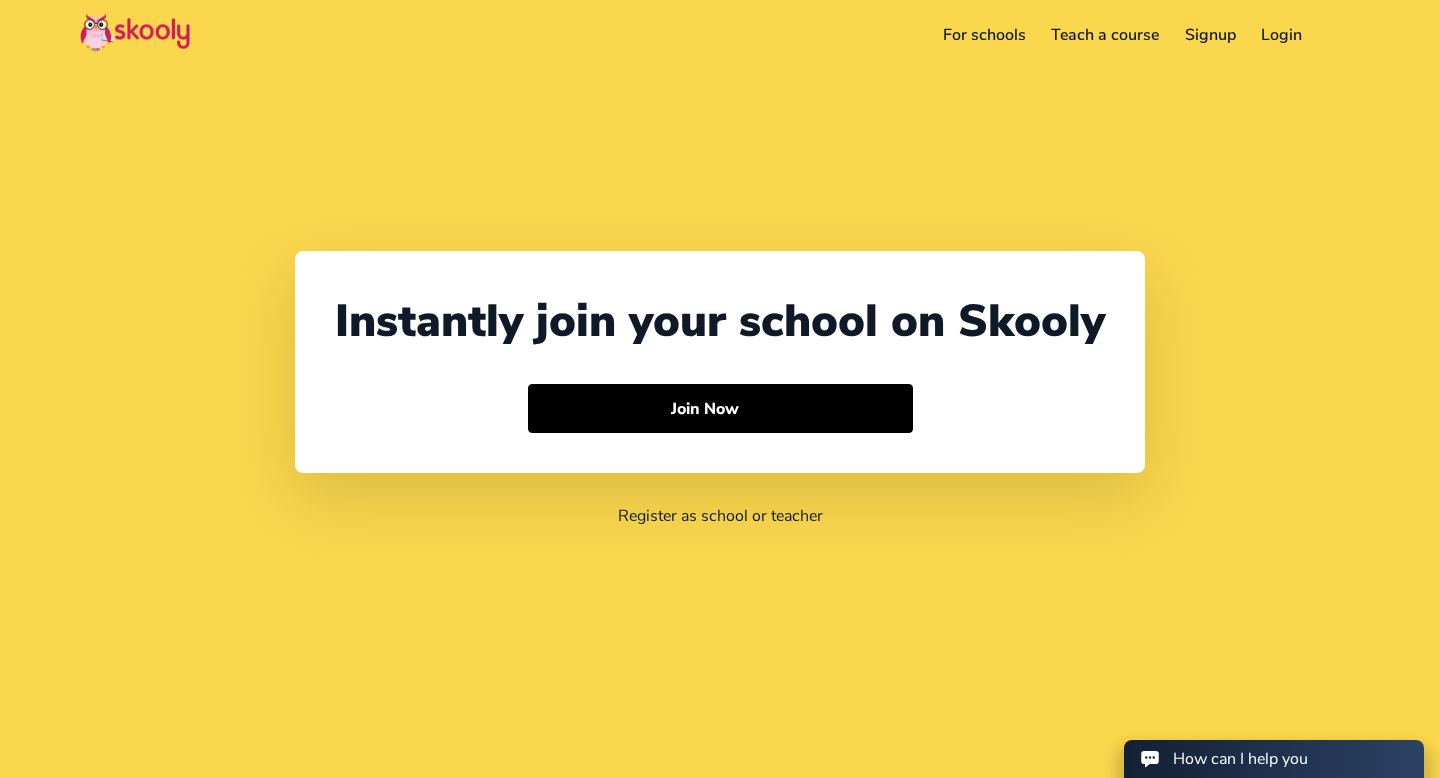 select on "65" 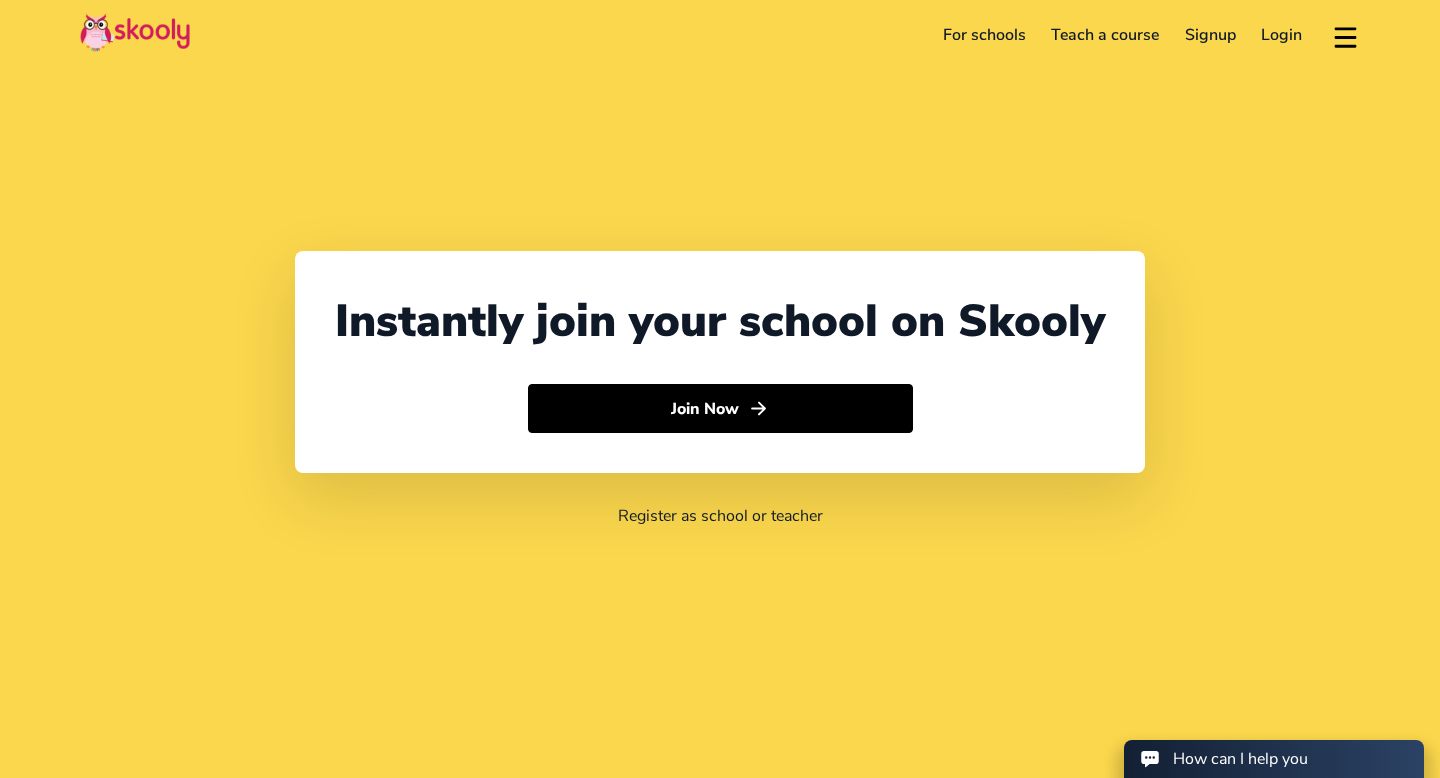 click on "Login" 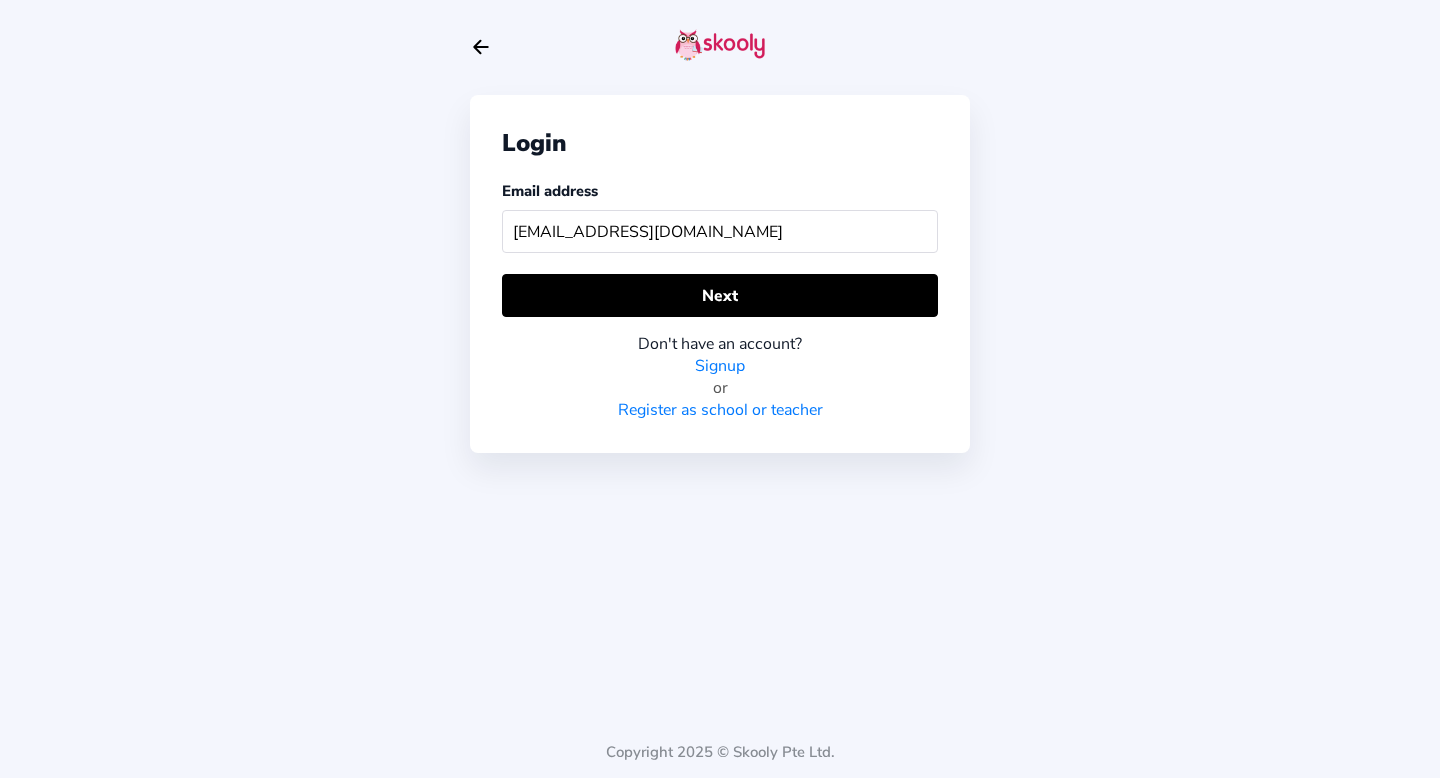 type on "[EMAIL_ADDRESS][DOMAIN_NAME]" 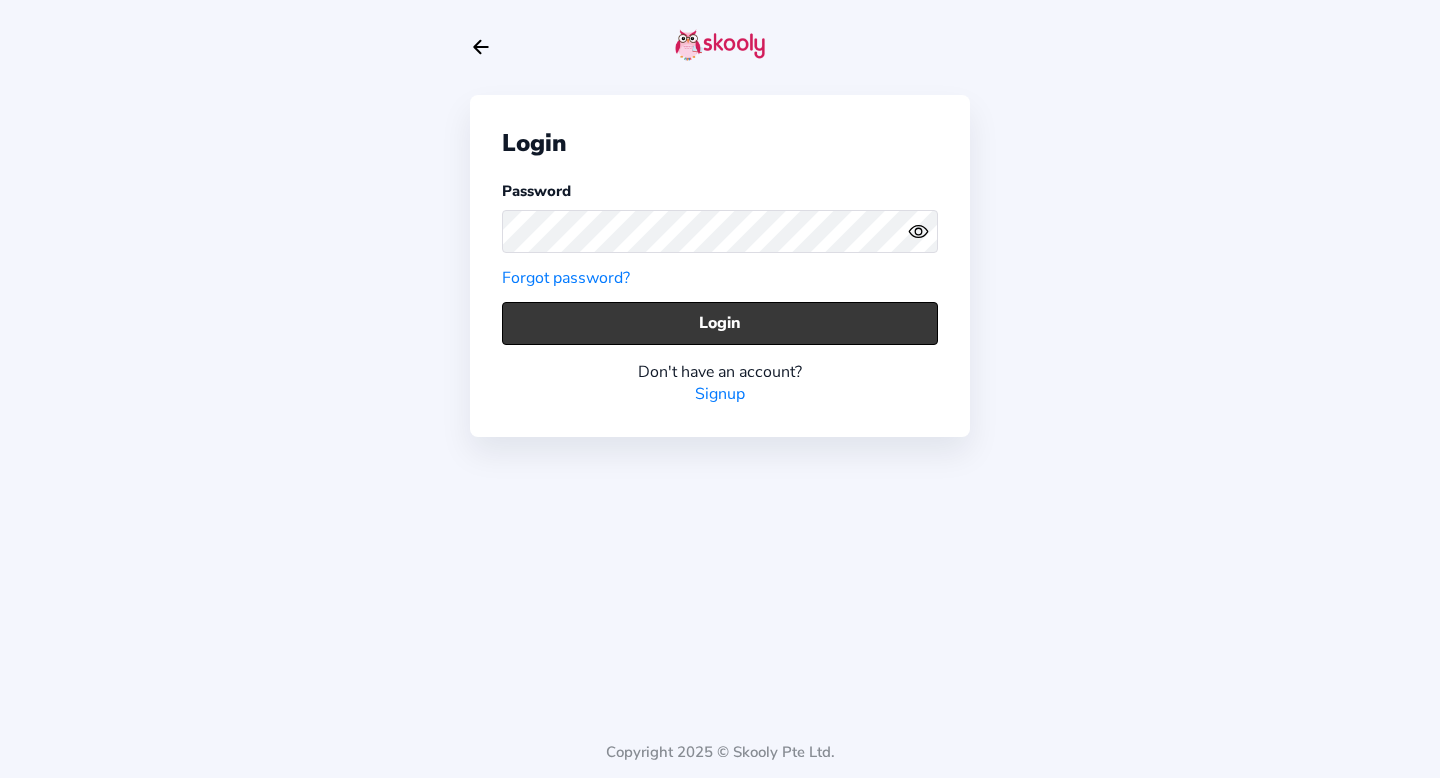 click on "Login" 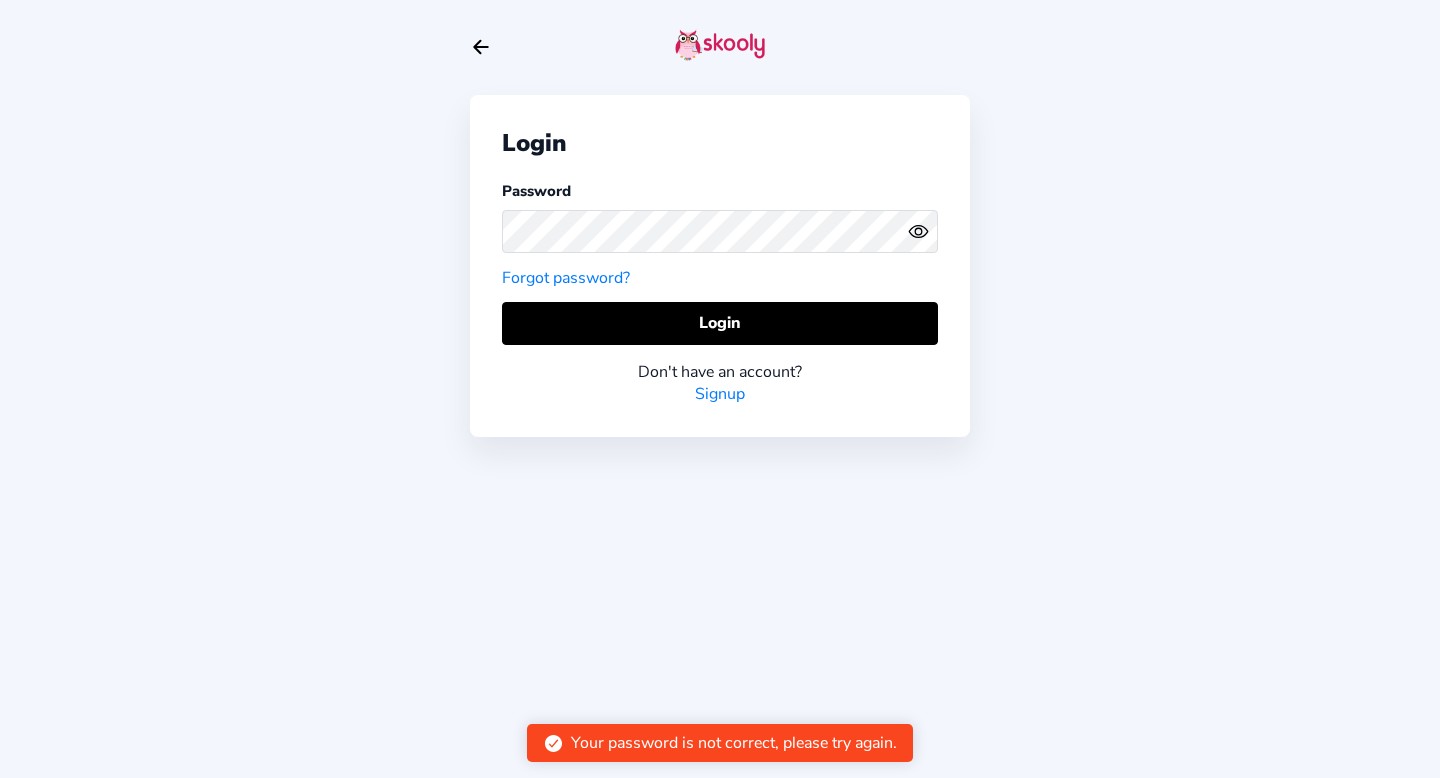 click on "Eye" 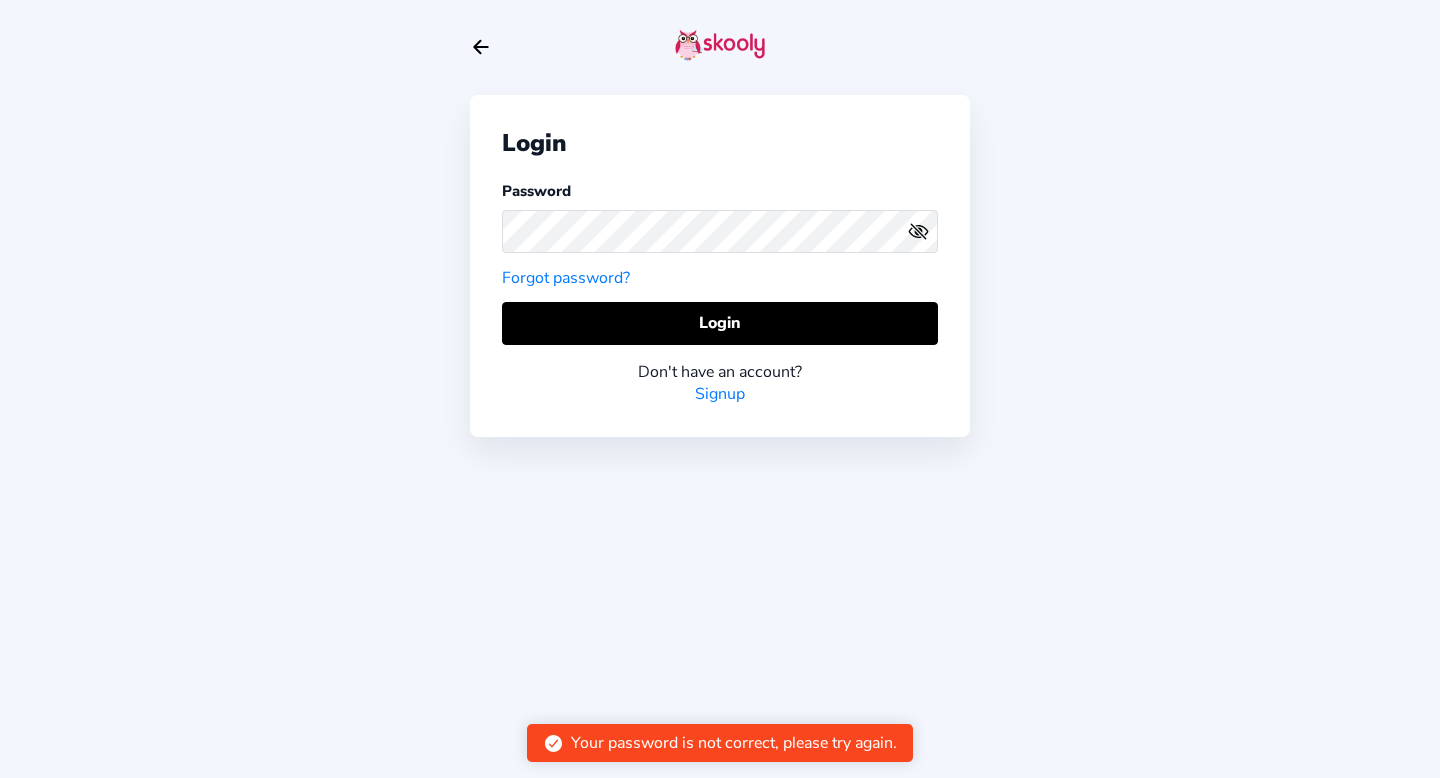 click on "Eye Off" 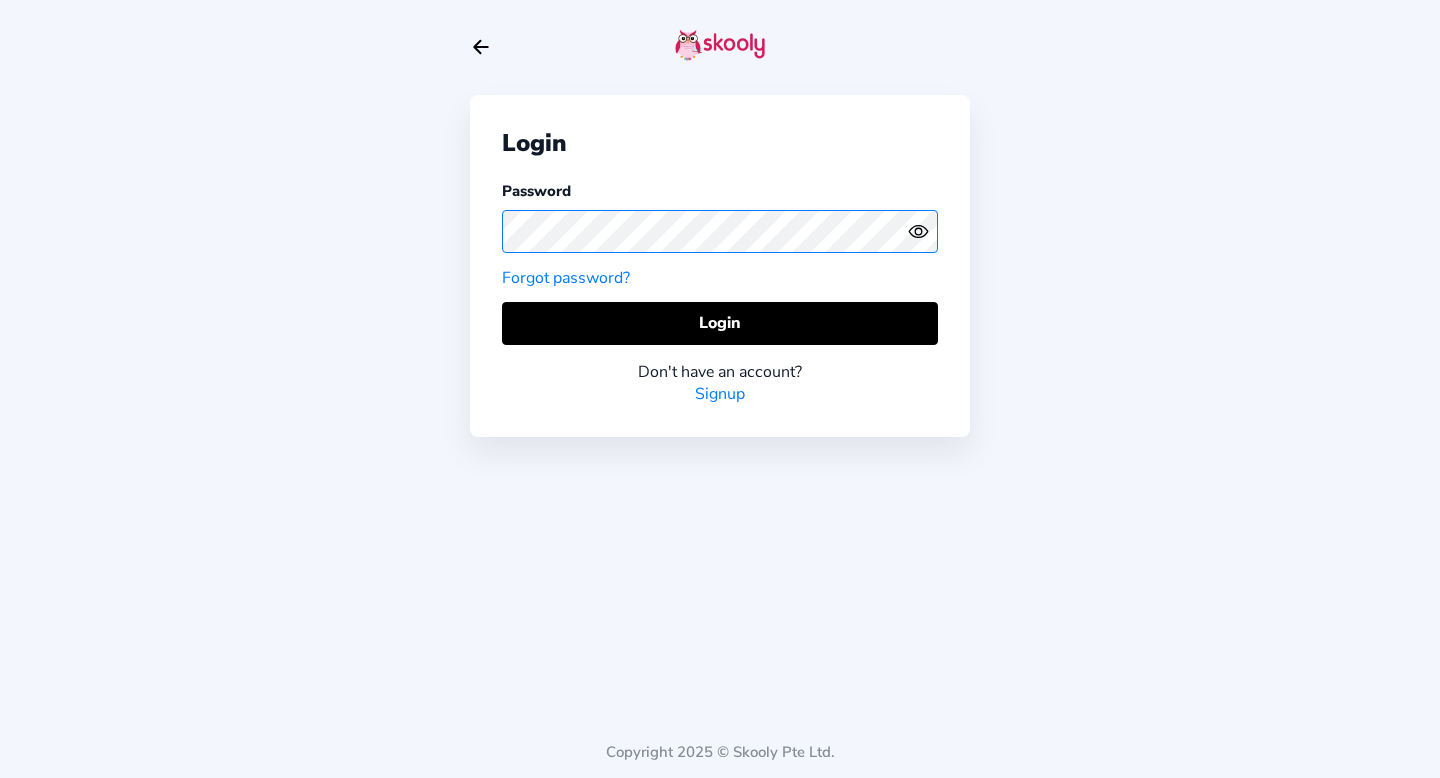 click on "Login Password Forgot password?  Login  Don't have an account? Signup Copyright 2025 © Skooly Pte Ltd." 